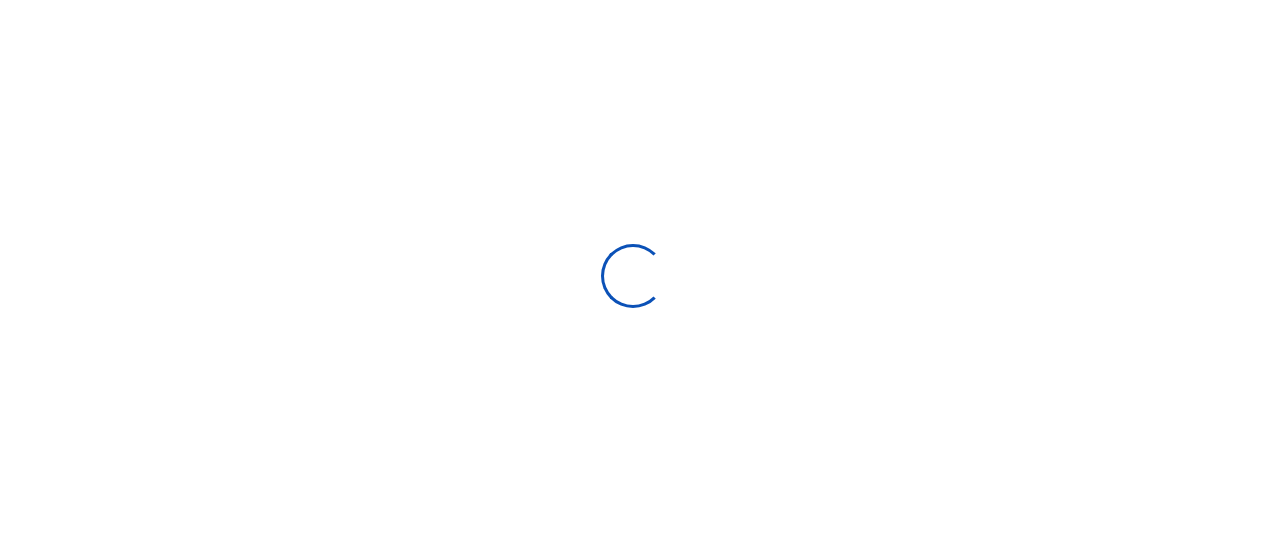 scroll, scrollTop: 0, scrollLeft: 0, axis: both 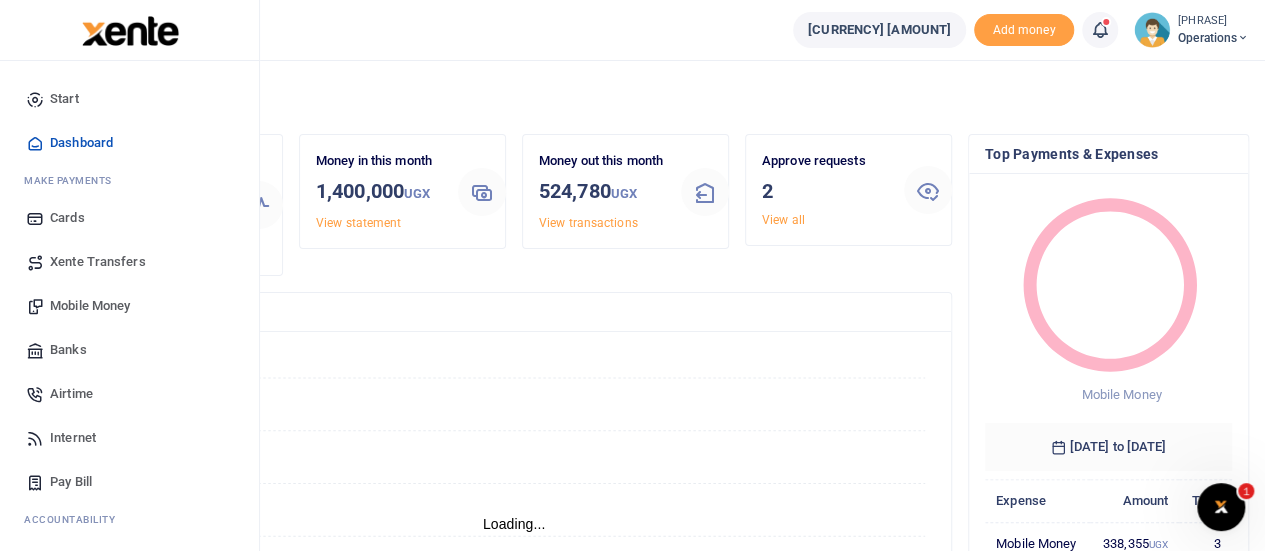 click on "Mobile Money" at bounding box center (90, 306) 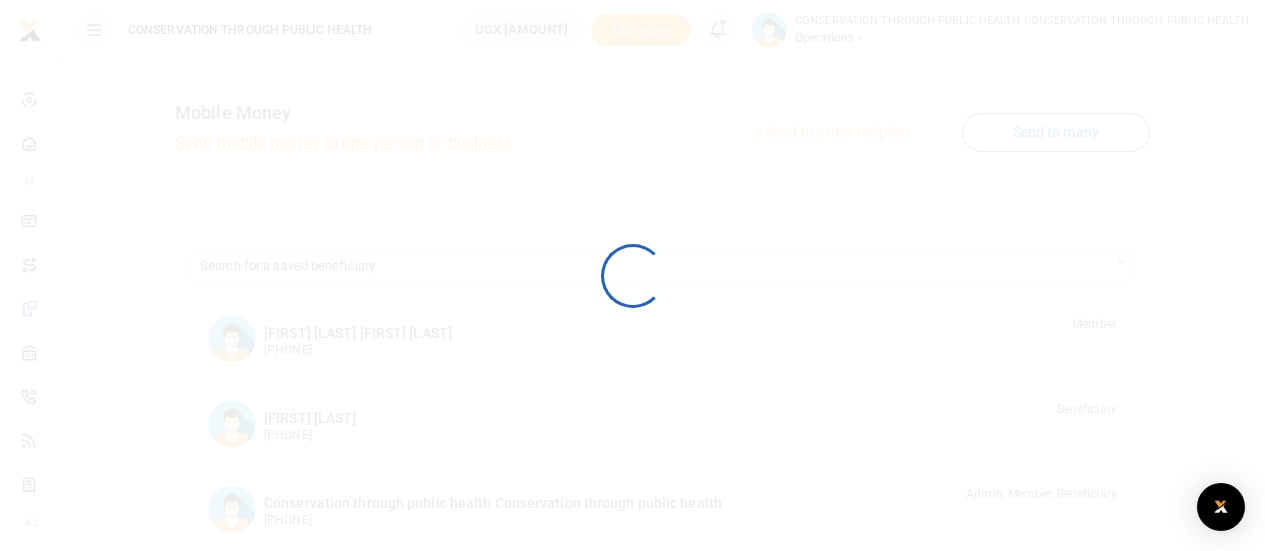 scroll, scrollTop: 0, scrollLeft: 0, axis: both 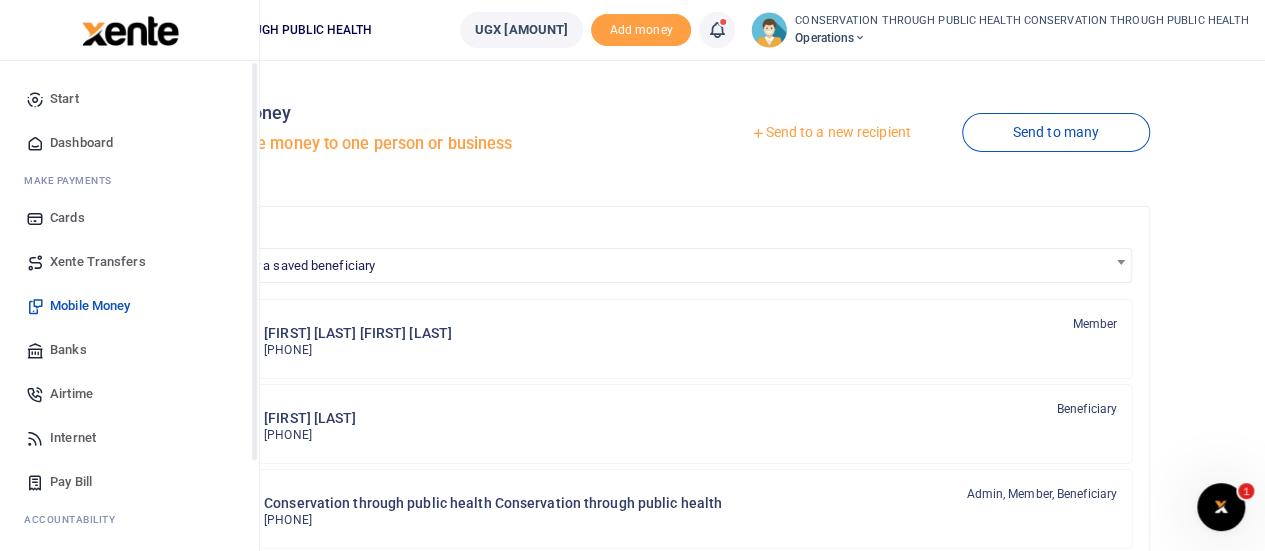 click on "Start" at bounding box center (64, 99) 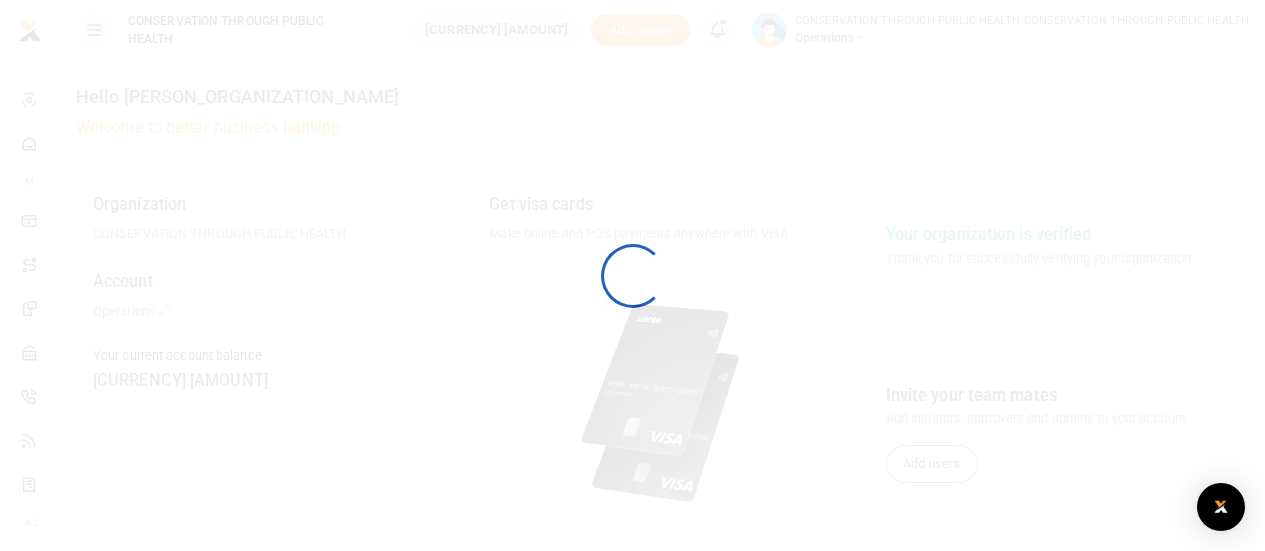 scroll, scrollTop: 0, scrollLeft: 0, axis: both 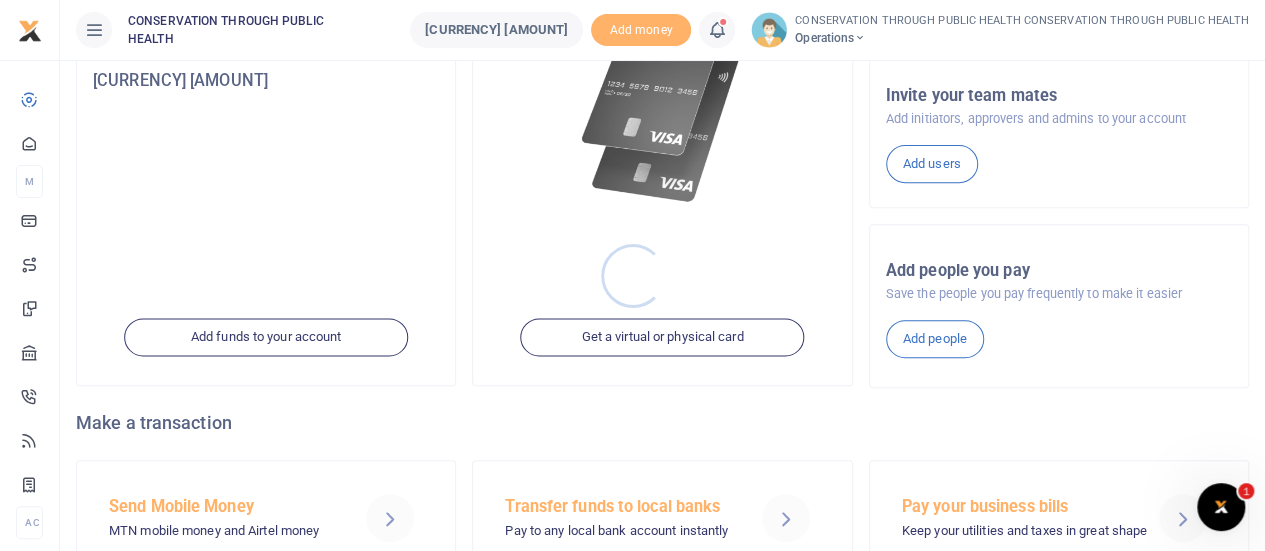 click at bounding box center [632, 275] 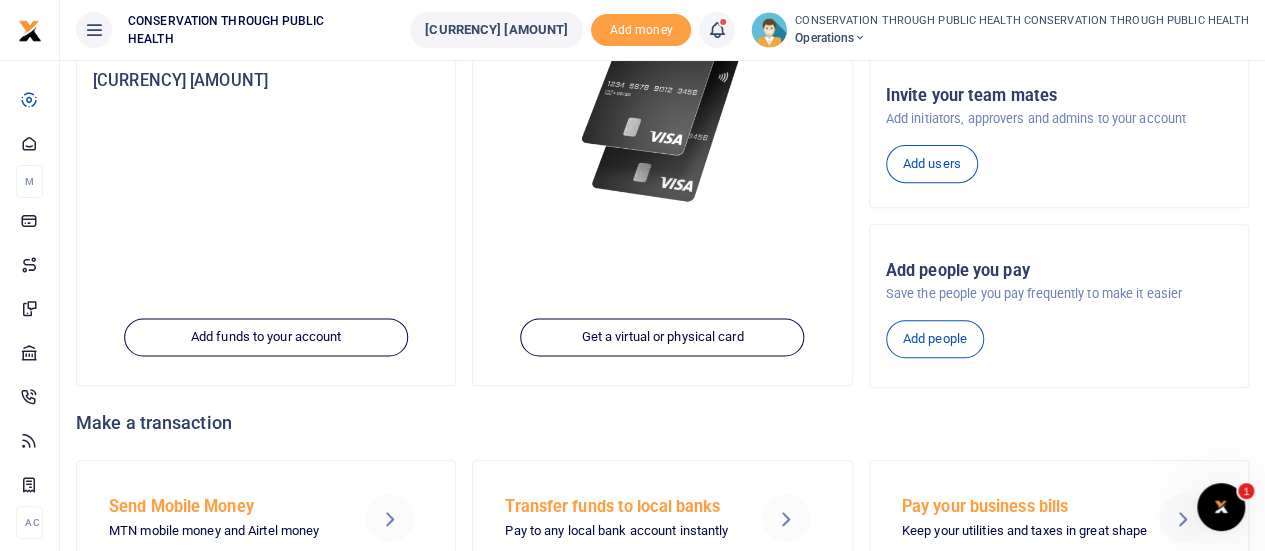 click on "Add users" at bounding box center [932, 164] 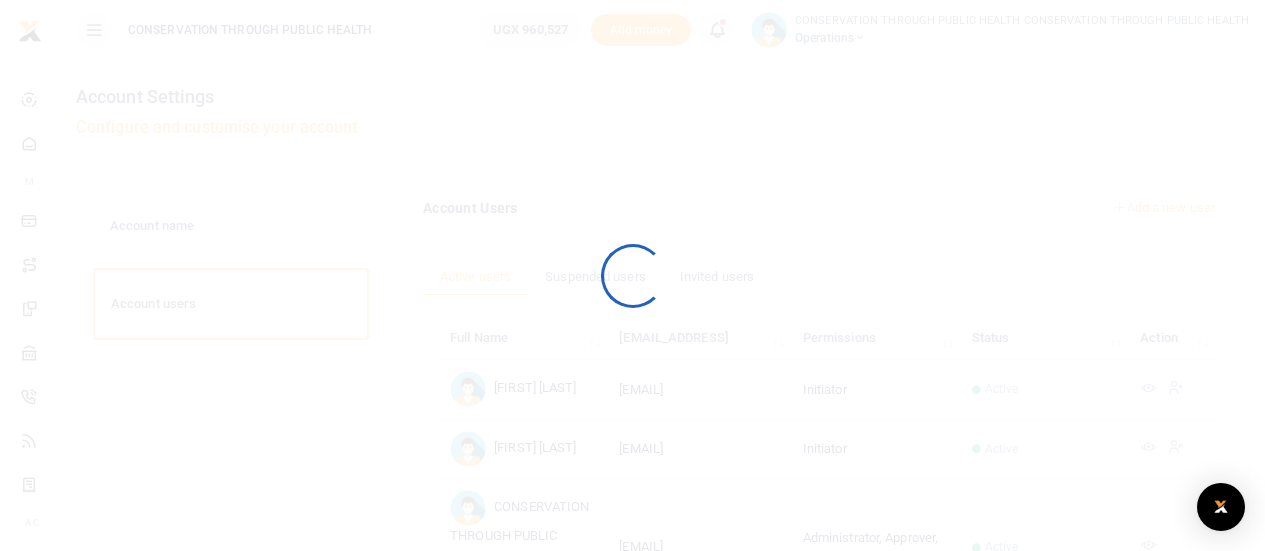 scroll, scrollTop: 0, scrollLeft: 0, axis: both 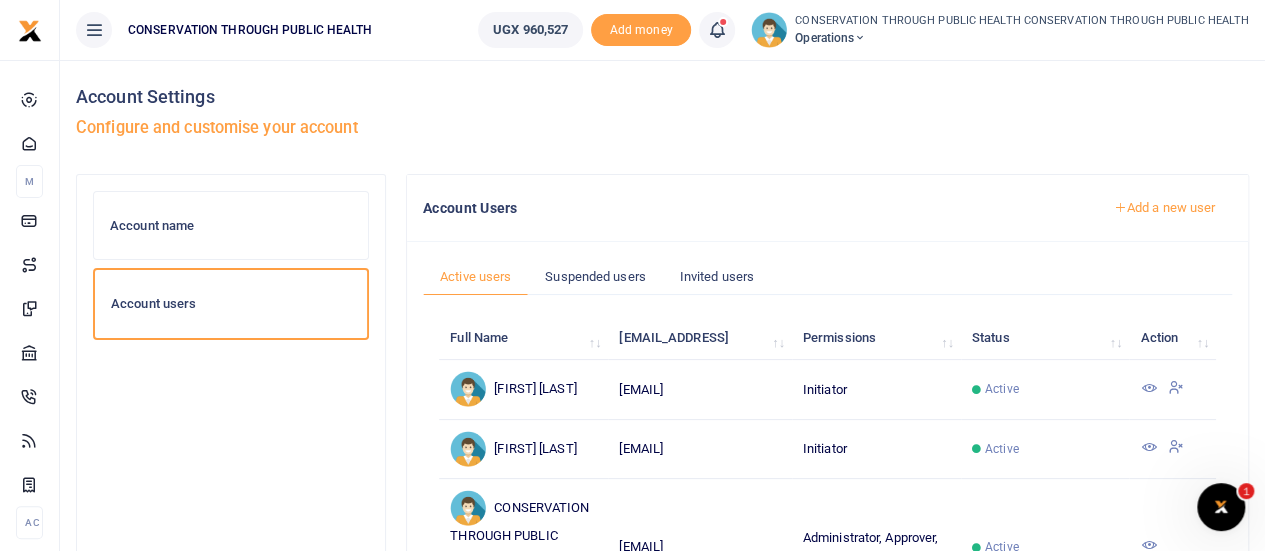click at bounding box center [1148, 388] 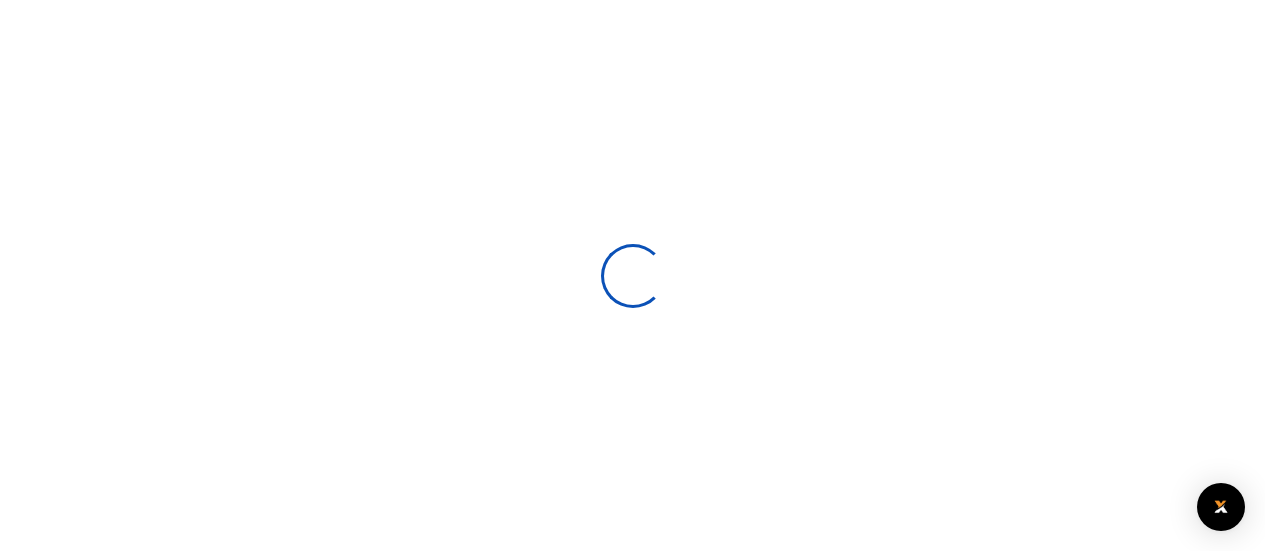 scroll, scrollTop: 0, scrollLeft: 0, axis: both 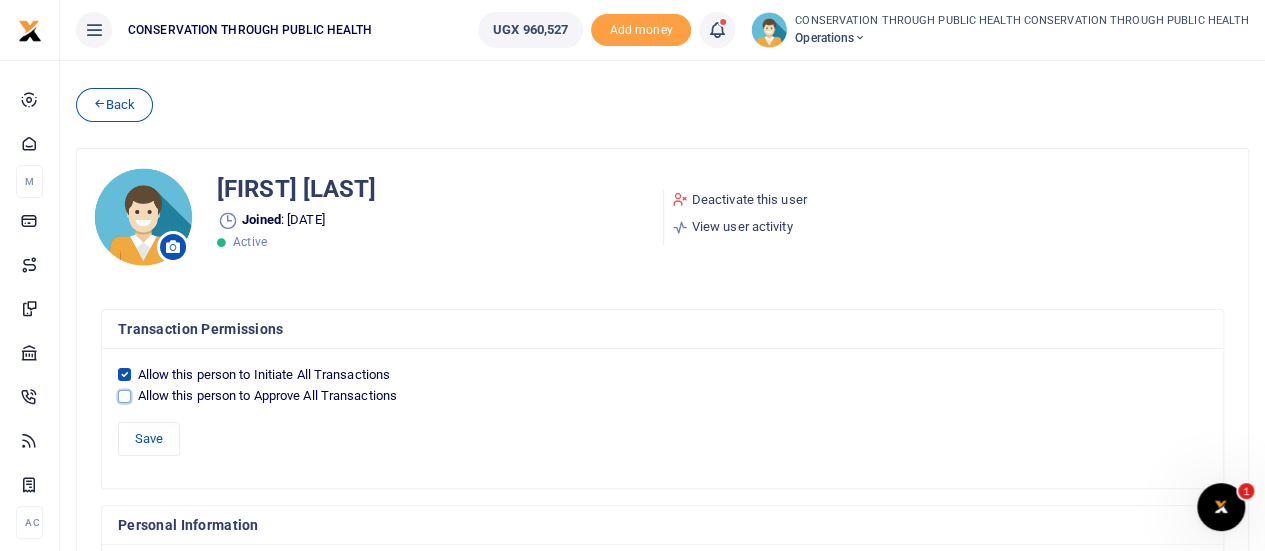 click on "Allow this person to Approve All Transactions" at bounding box center [124, 396] 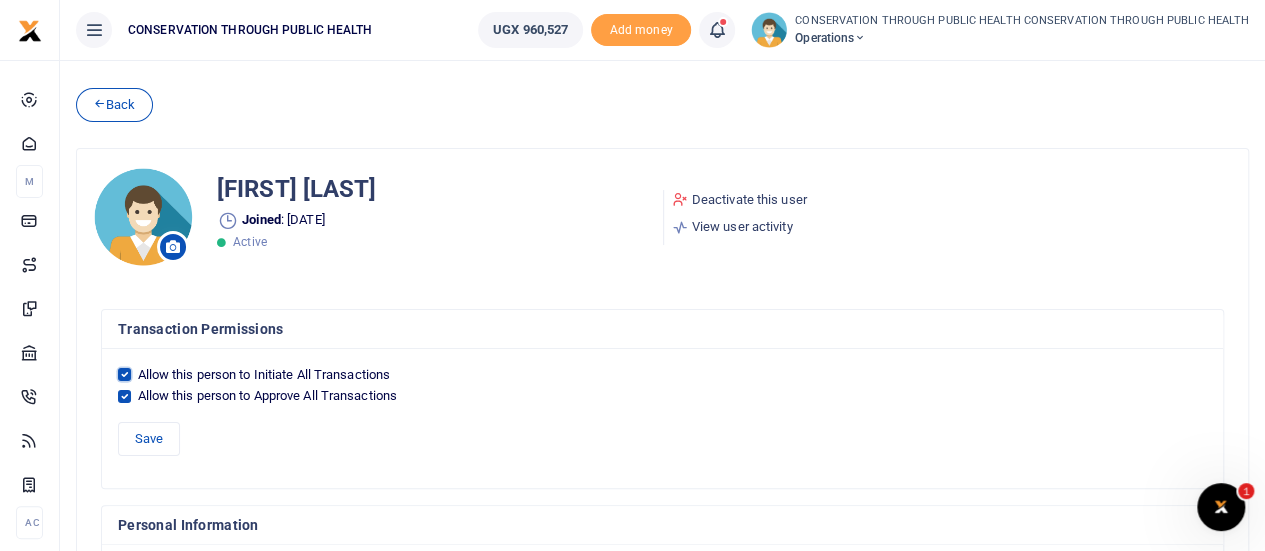 click on "Allow this person to Initiate All Transactions" at bounding box center (124, 374) 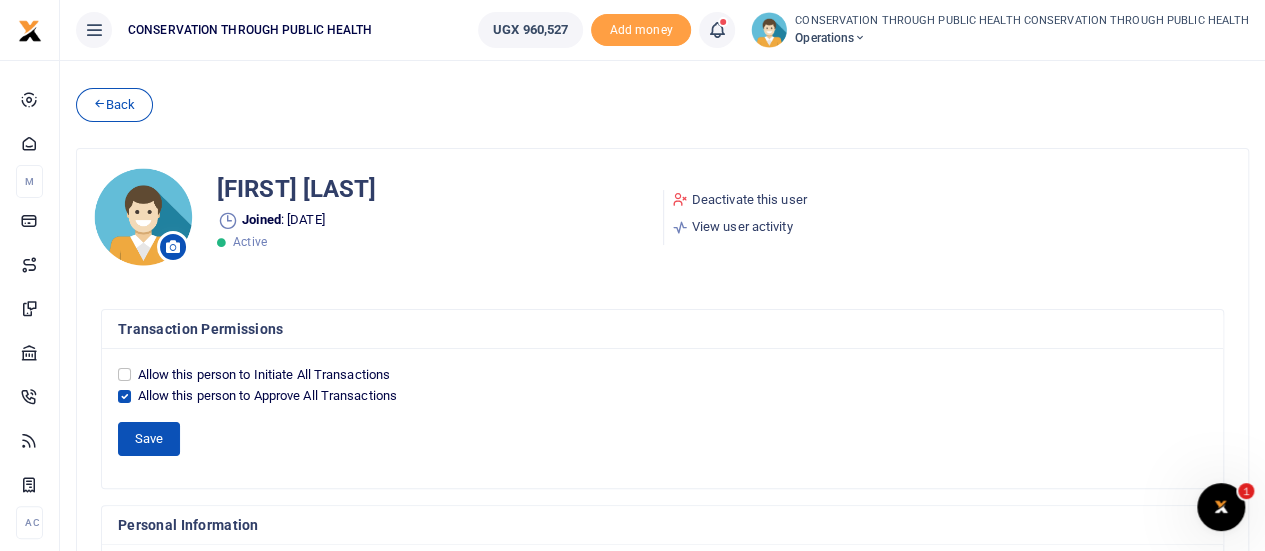click on "Save" at bounding box center [149, 439] 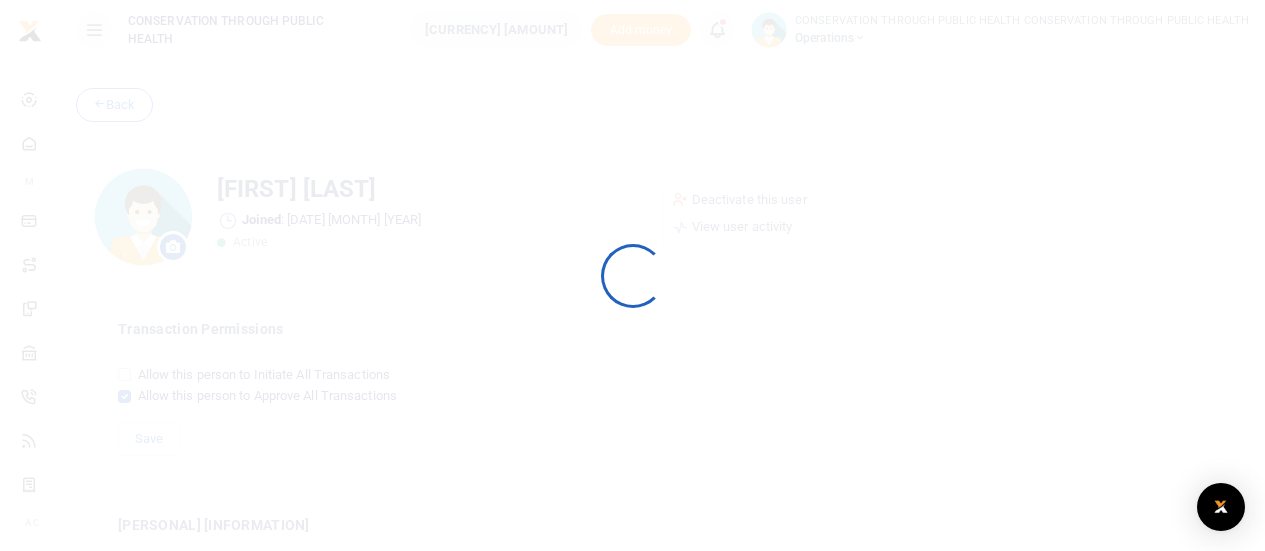 scroll, scrollTop: 0, scrollLeft: 0, axis: both 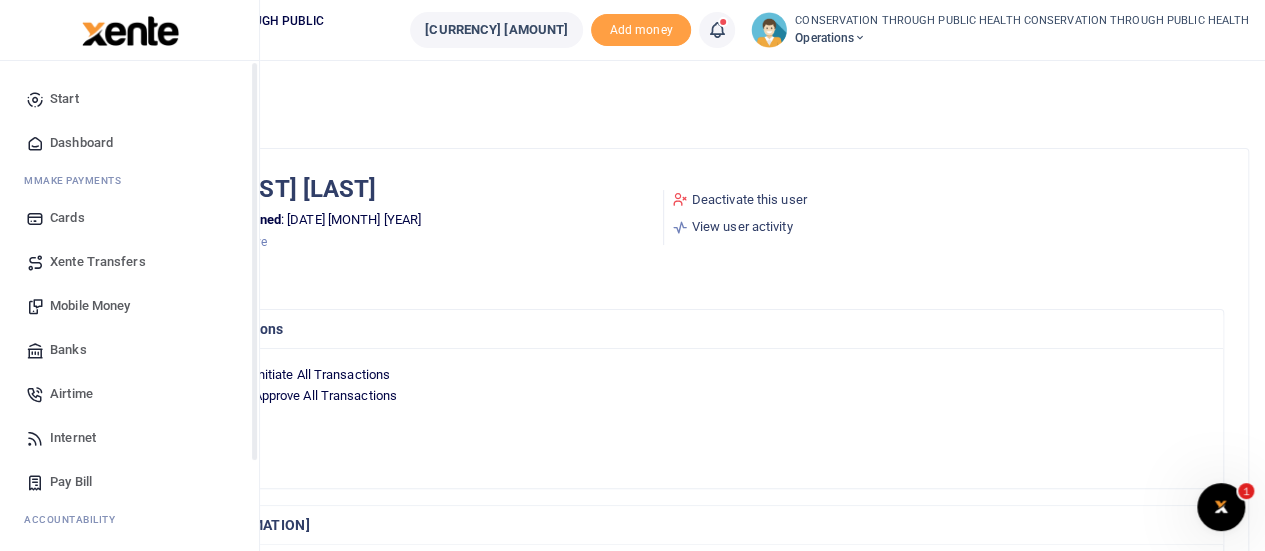 click on "Dashboard" at bounding box center (81, 143) 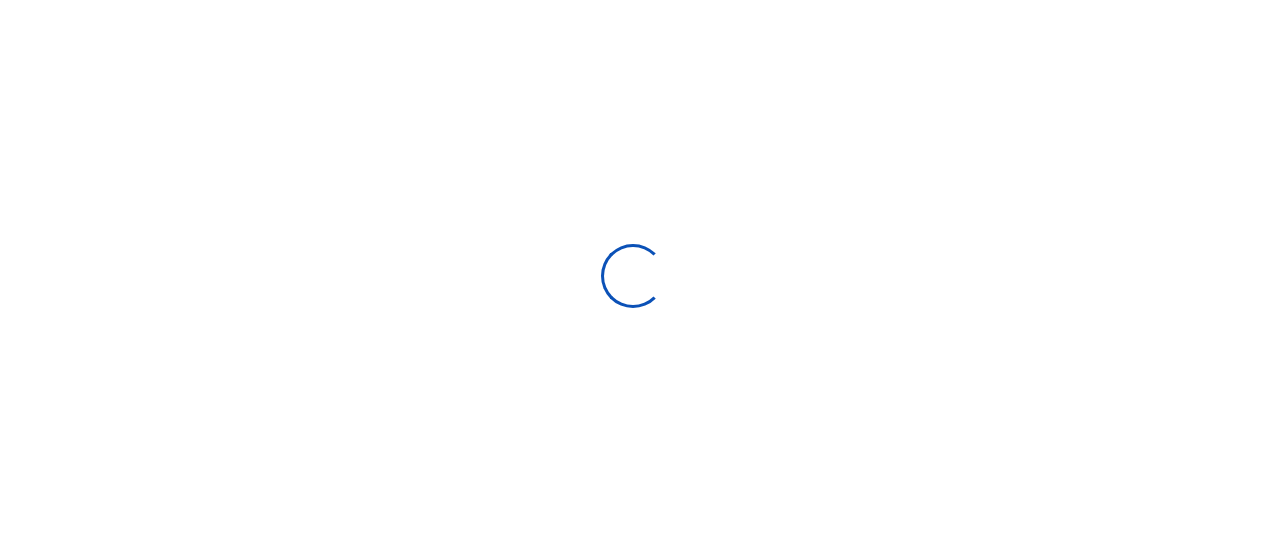 scroll, scrollTop: 0, scrollLeft: 0, axis: both 